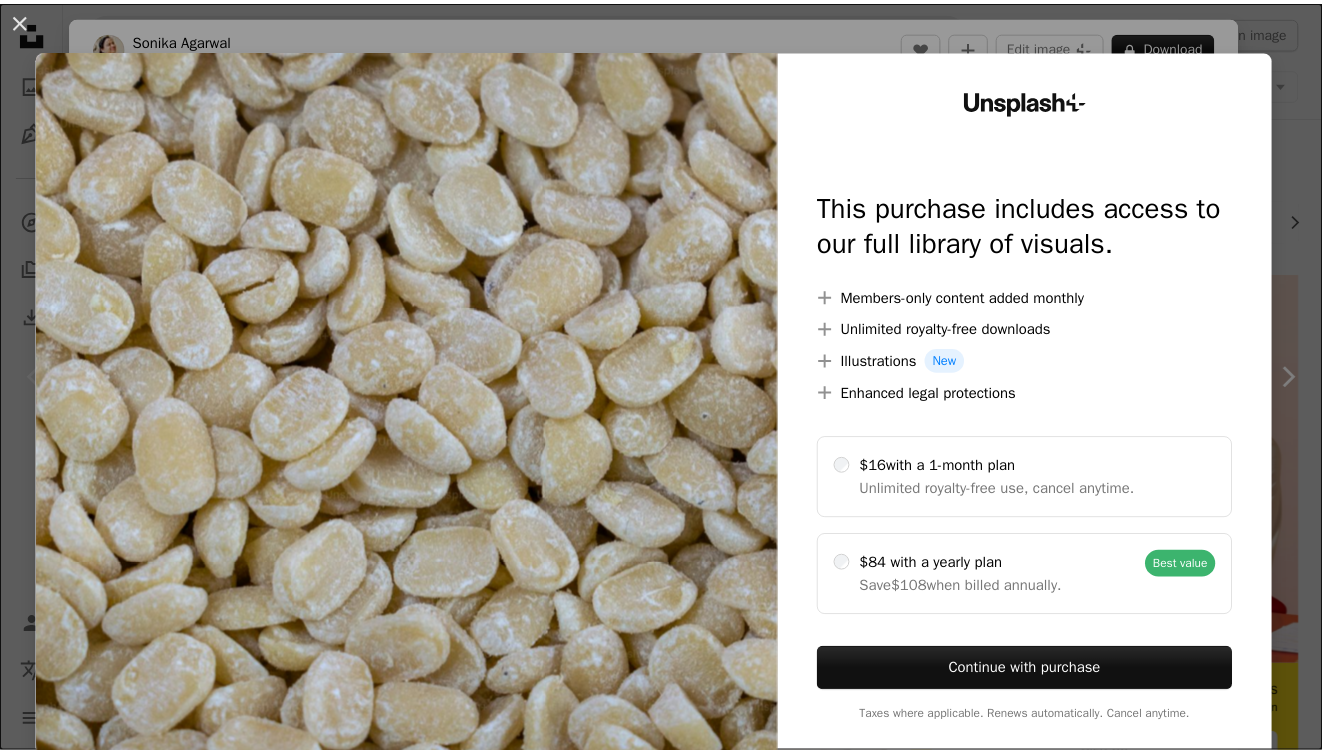scroll, scrollTop: 0, scrollLeft: 0, axis: both 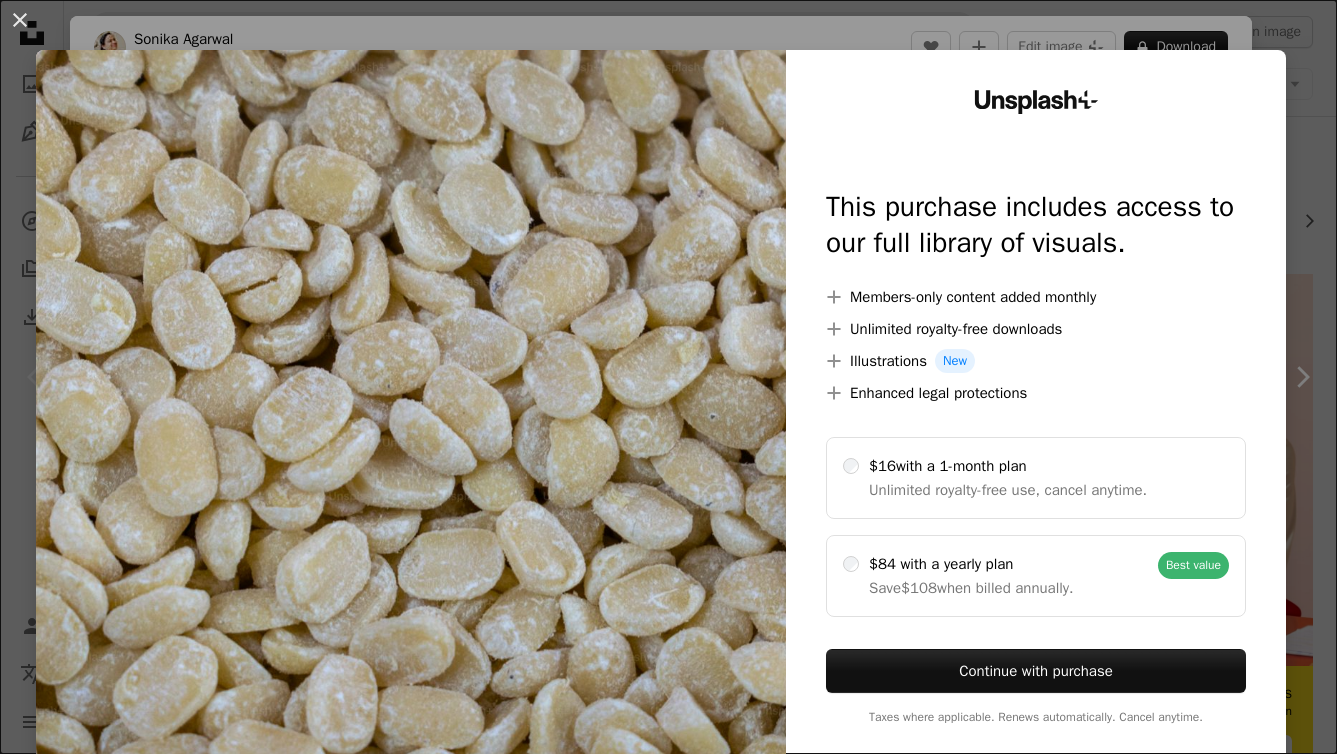 click on "An X shape Unsplash+ This purchase includes access to our full library of visuals. A plus sign Members-only content added monthly A plus sign Unlimited royalty-free downloads A plus sign Illustrations  New A plus sign Enhanced legal protections $16  with a 1-month plan Unlimited royalty-free use, cancel anytime. $84   with a yearly plan Save  $108  when billed annually. Best value Continue with purchase Taxes where applicable. Renews automatically. Cancel anytime." at bounding box center [668, 377] 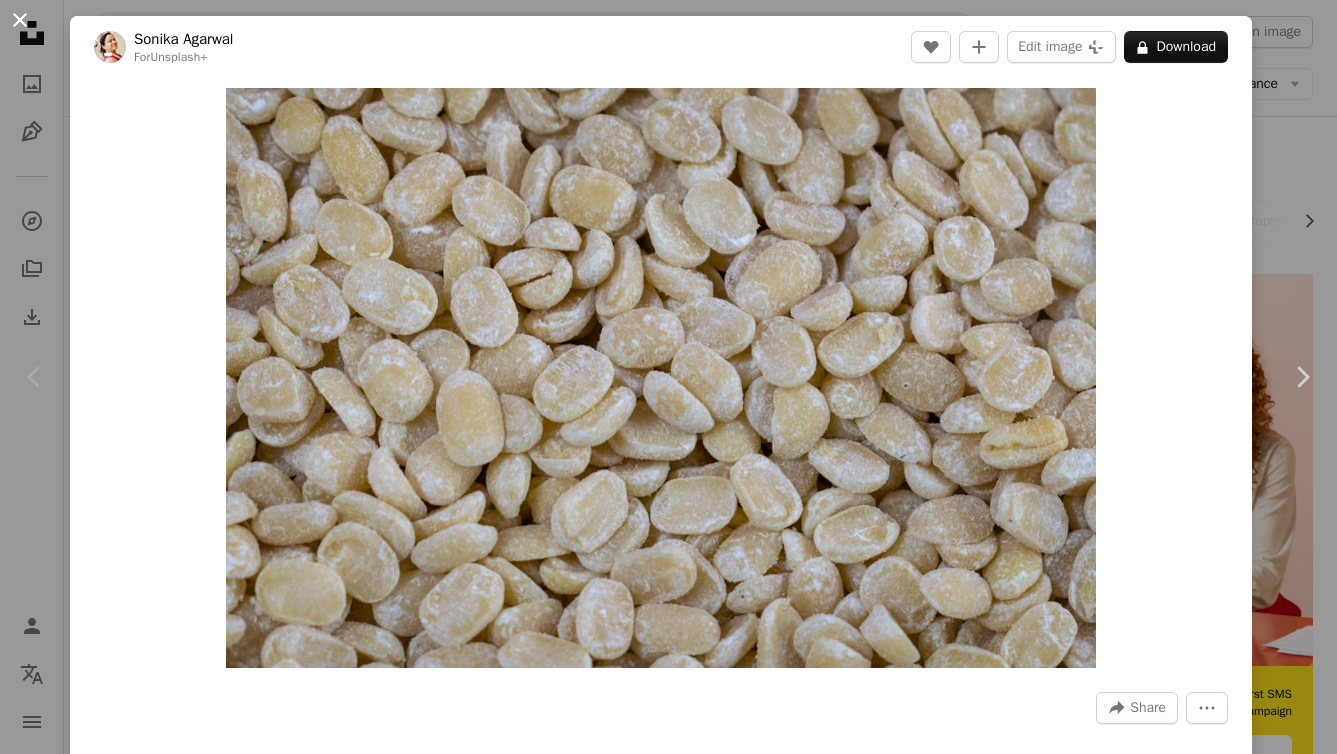 click on "An X shape" at bounding box center (20, 20) 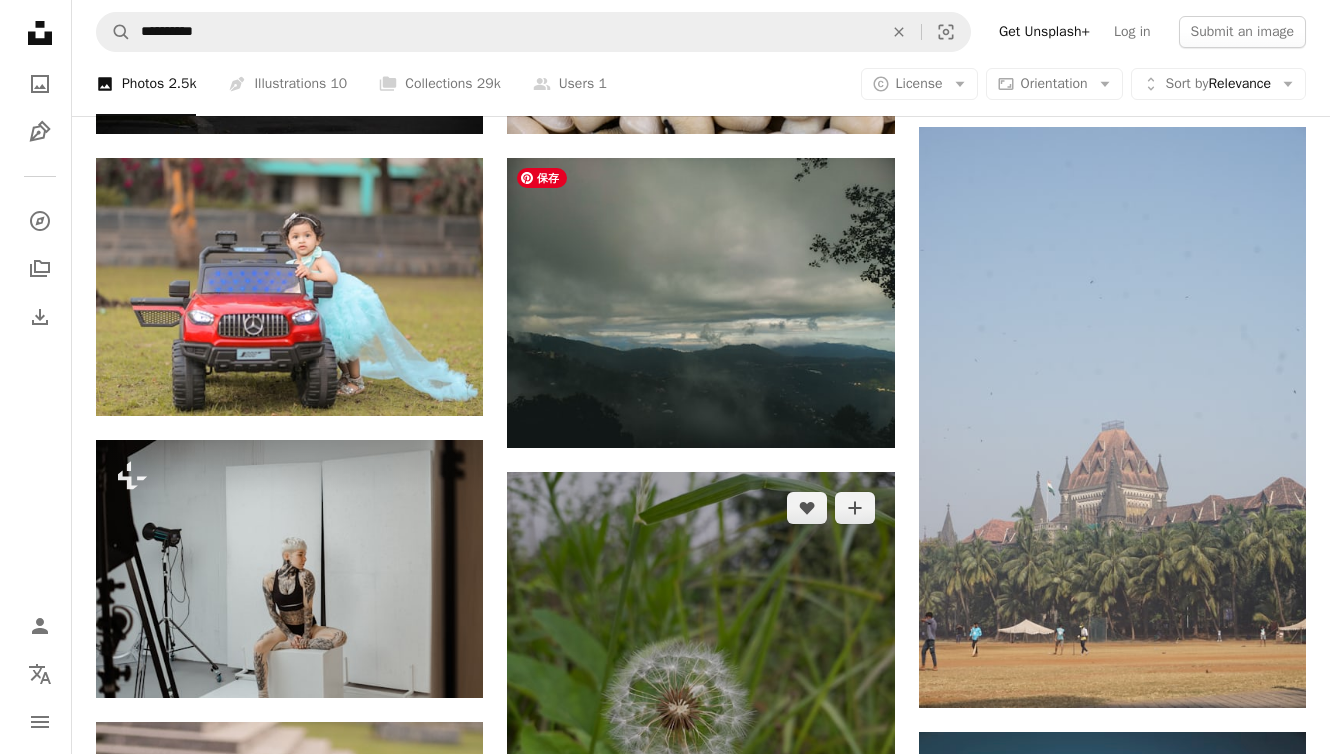 scroll, scrollTop: 857, scrollLeft: 0, axis: vertical 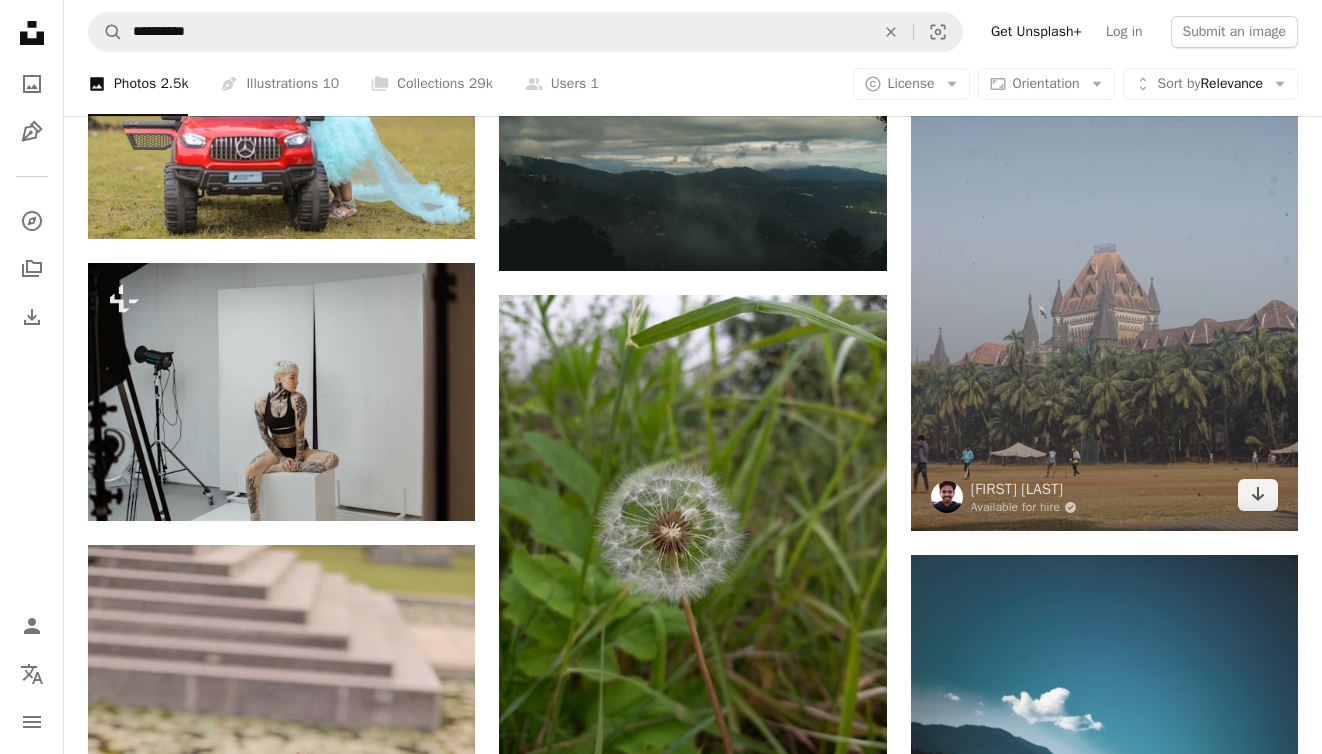 click at bounding box center (1104, 240) 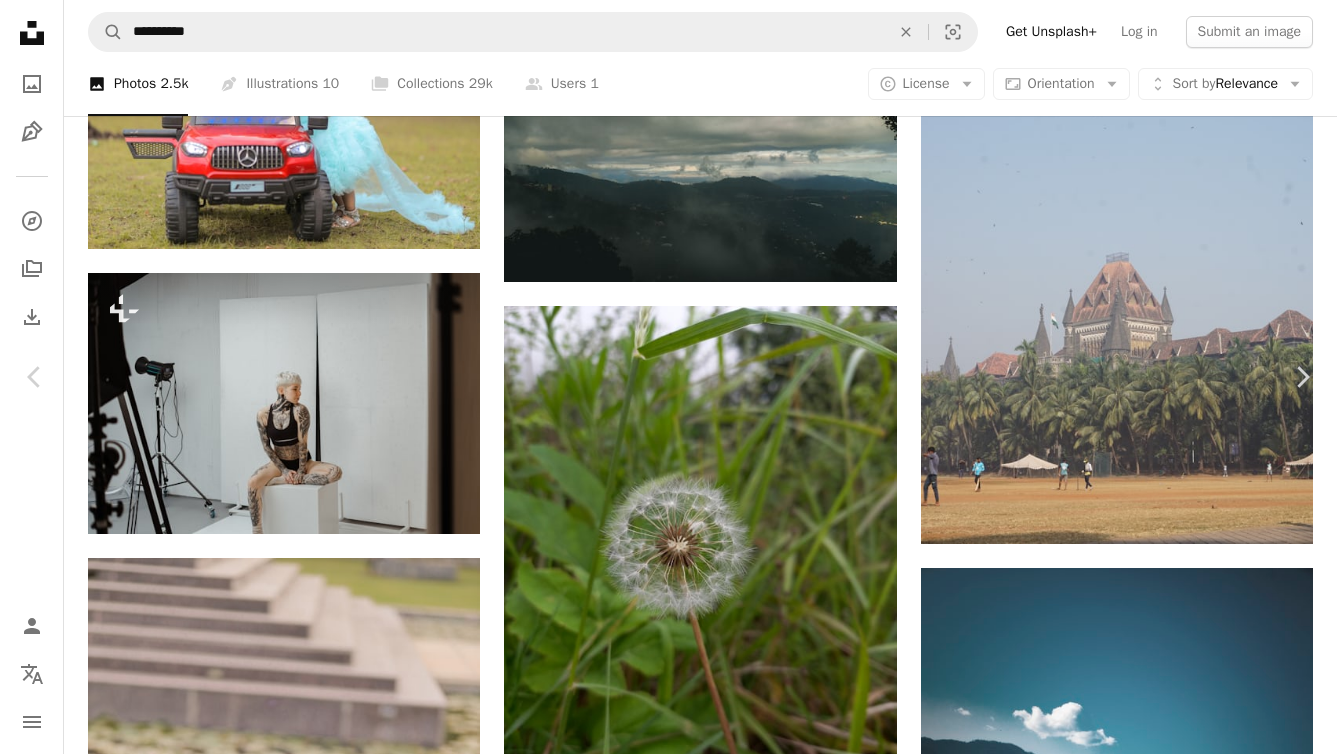click on "Chevron down" 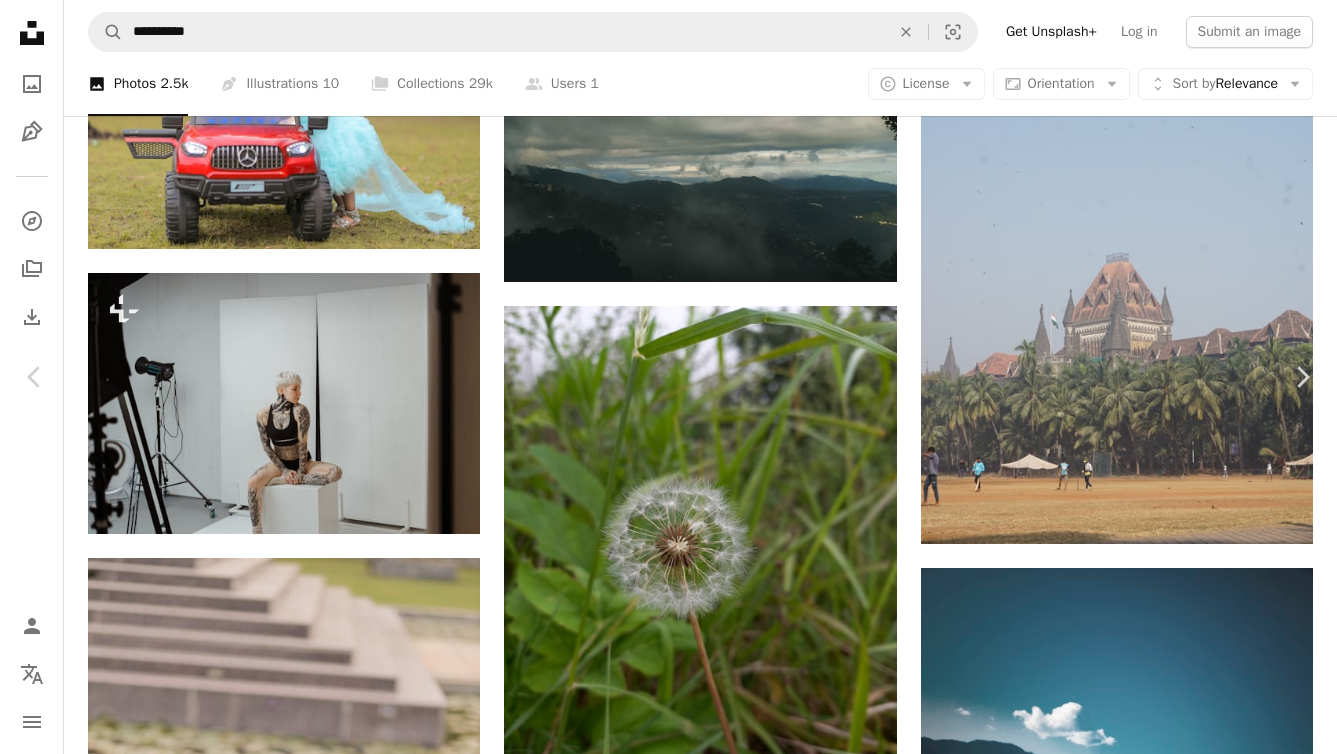 click on "( 1920 x 2880 )" at bounding box center (1114, 3982) 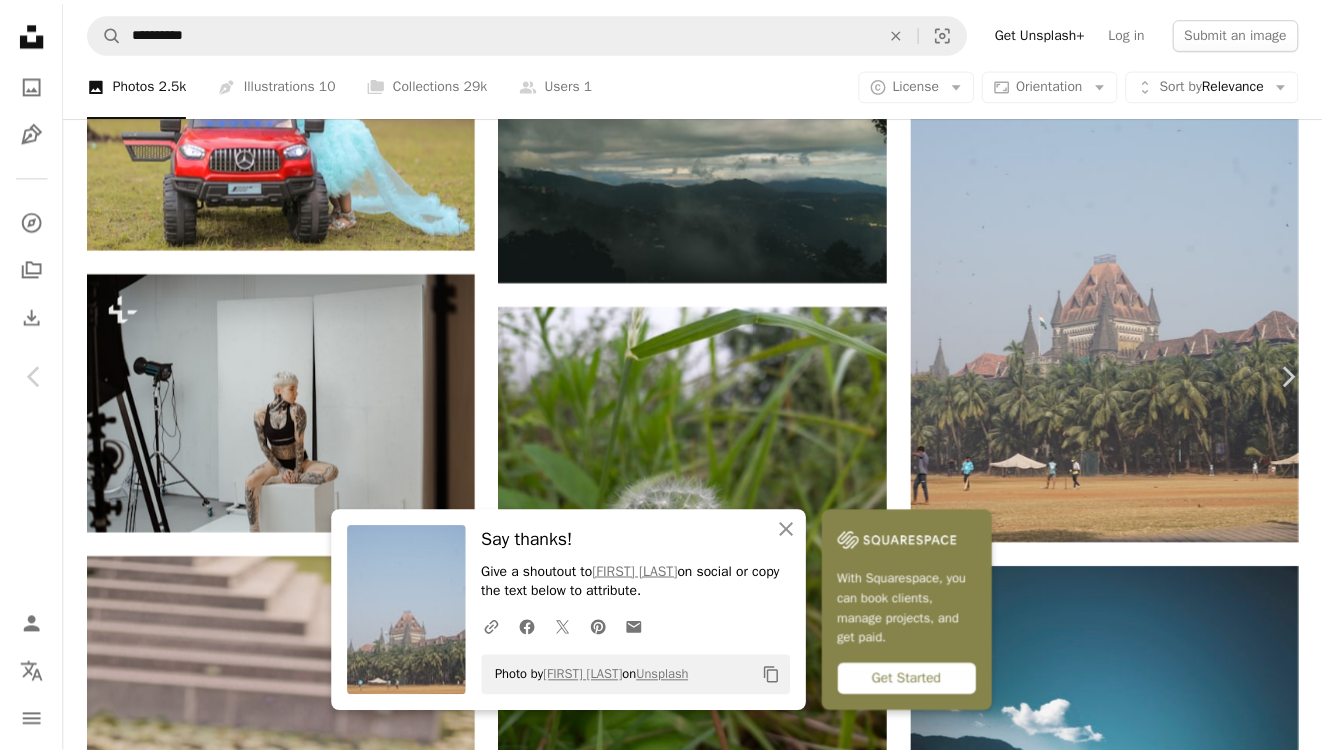 scroll, scrollTop: 4, scrollLeft: 0, axis: vertical 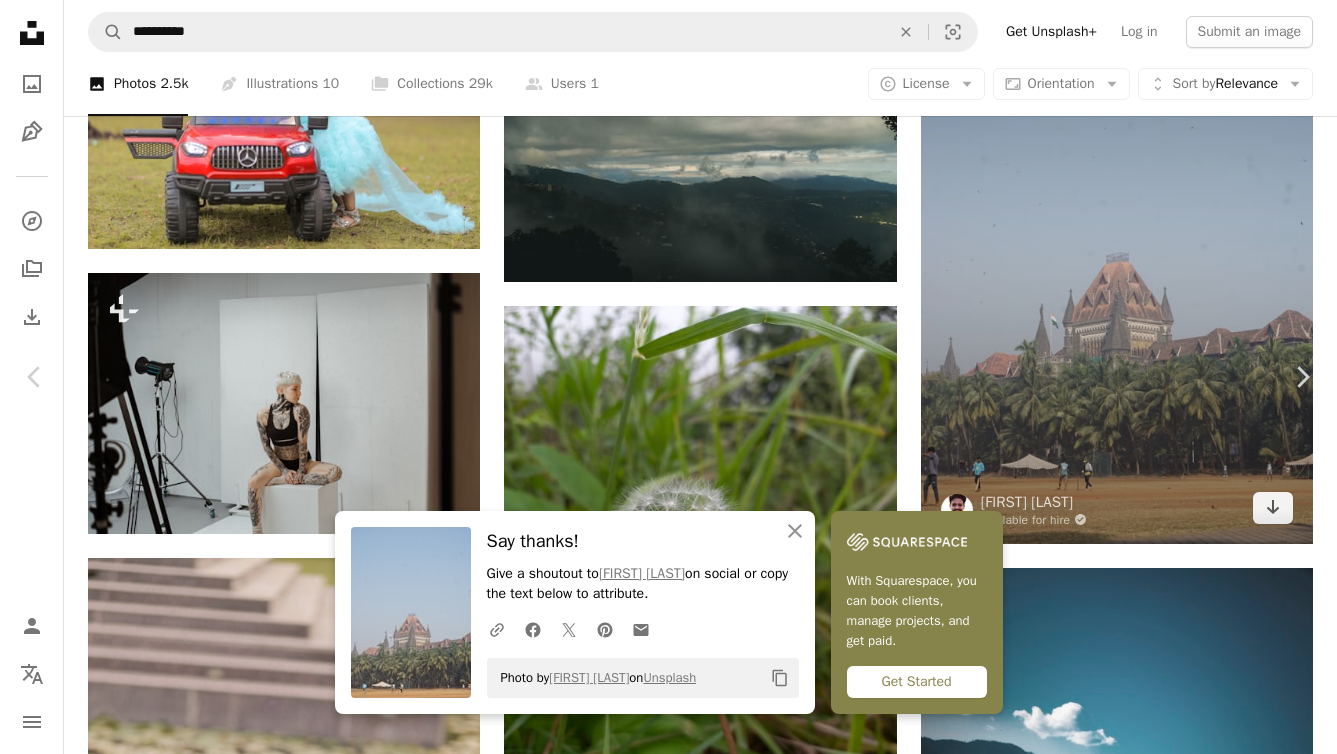 click on "An X shape Chevron left Chevron right An X shape Close Say thanks! Give a shoutout to  [NAME]  on social or copy the text below to attribute. A URL sharing icon (chains) Facebook icon X (formerly Twitter) icon Pinterest icon An envelope Photo by  [NAME]  on  Unsplash
Copy content With Squarespace, you can book clients, manage projects, and get paid. Get Started [NAME] Available for hire A checkmark inside of a circle A heart A plus sign Edit image   Plus sign for Unsplash+ Download free Chevron down Zoom in Views 53,646 Downloads 861 A forward-right arrow Share Info icon Info More Actions Calendar outlined Published on  July 10, 2024 Camera SONY, ILCE-6000 Safety Free to use under the  Unsplash License indian flag mumbai raw portrait court india flag ground courtroom raw images high court building human summer grey cricket castle outdoors playground landmark fortress Backgrounds Browse premium related images on iStock  |  Save 20% with code UNSPLASH20 View more on iStock  ↗ A heart" at bounding box center [668, 4227] 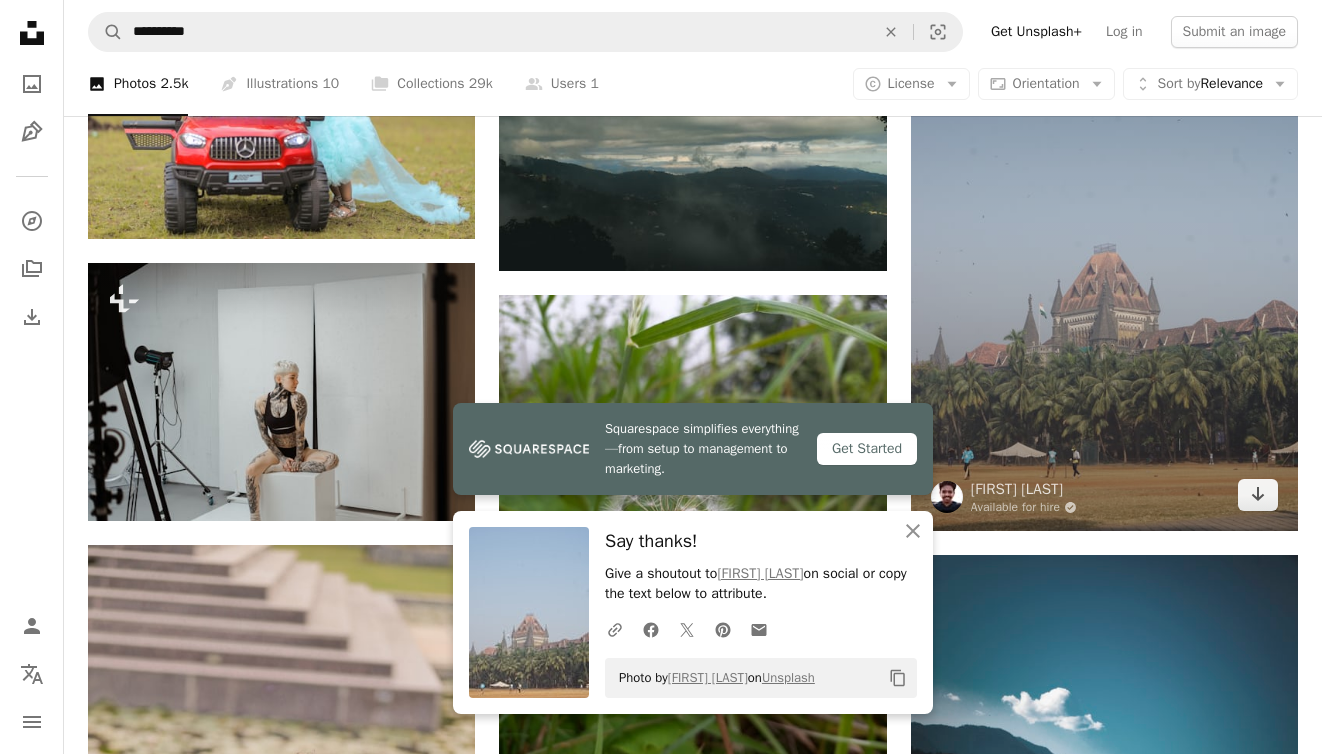scroll, scrollTop: 1282, scrollLeft: 0, axis: vertical 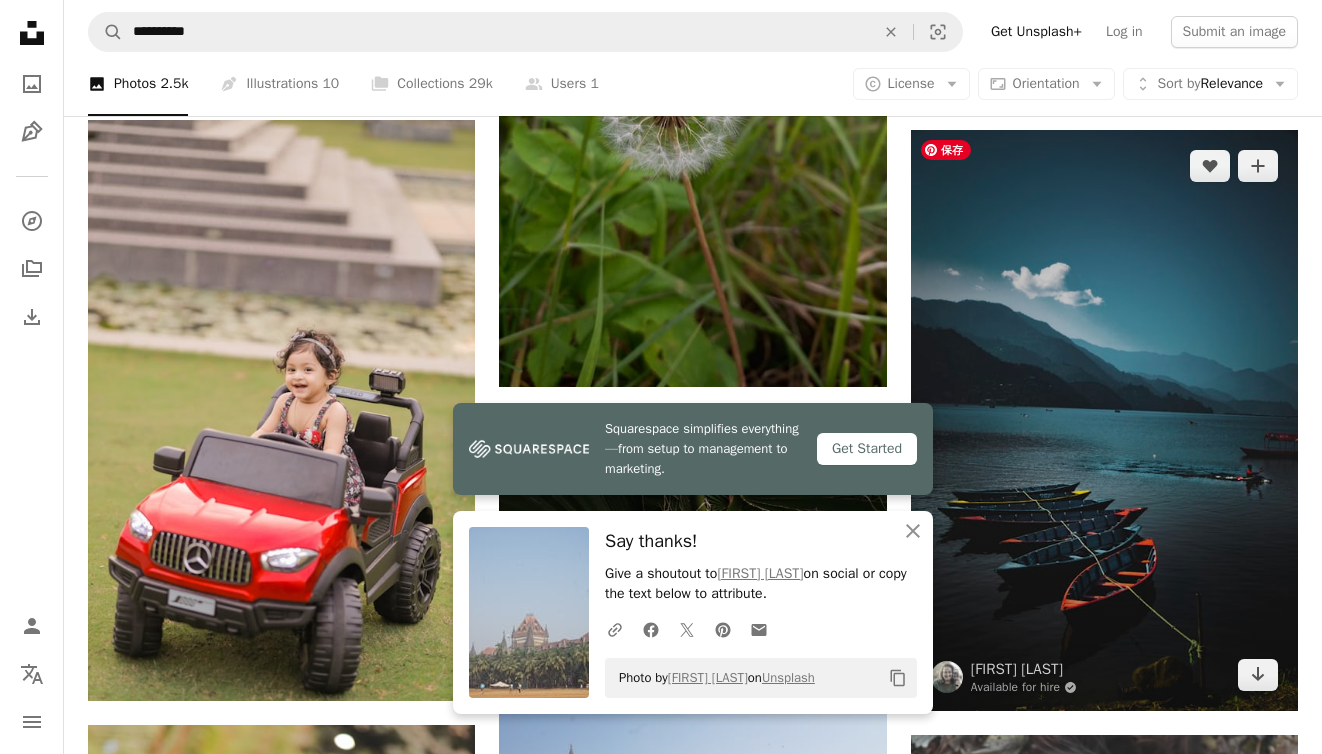 click at bounding box center [1104, 420] 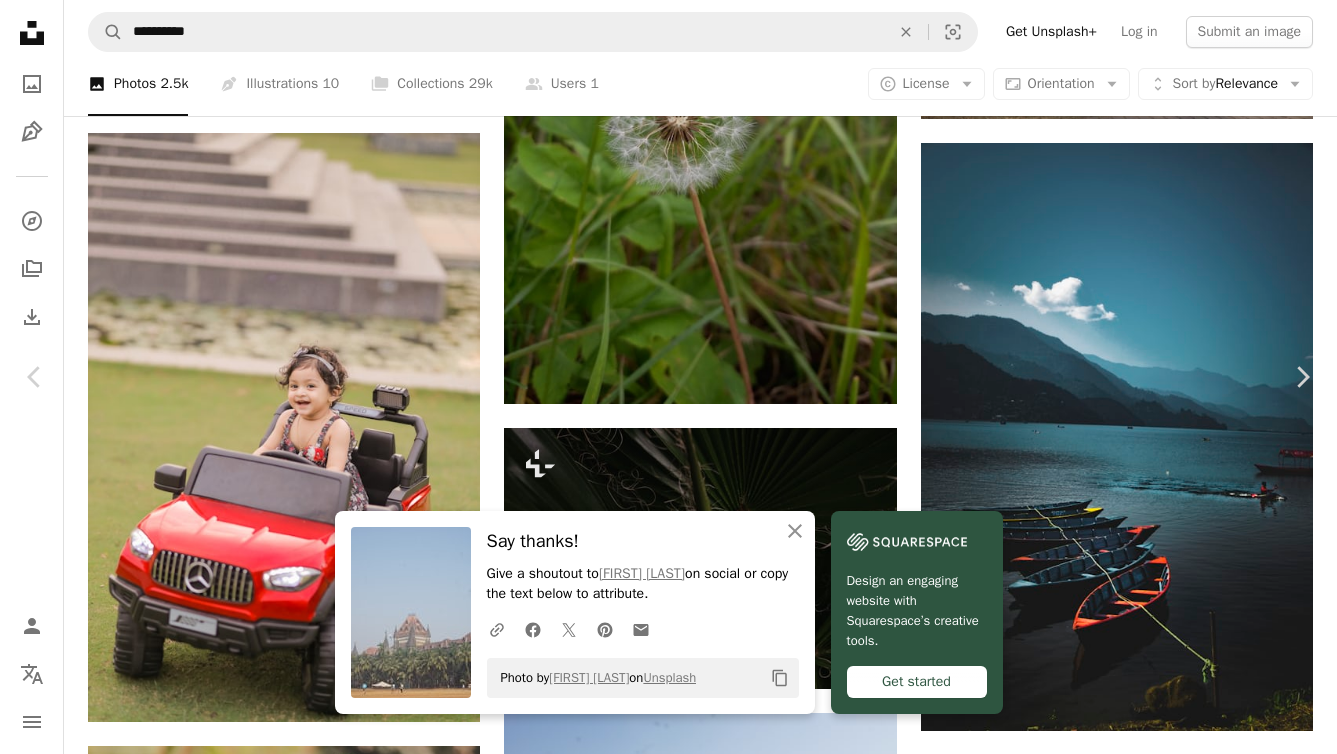 click on "Edit image   Plus sign for Unsplash+" at bounding box center (1018, 3472) 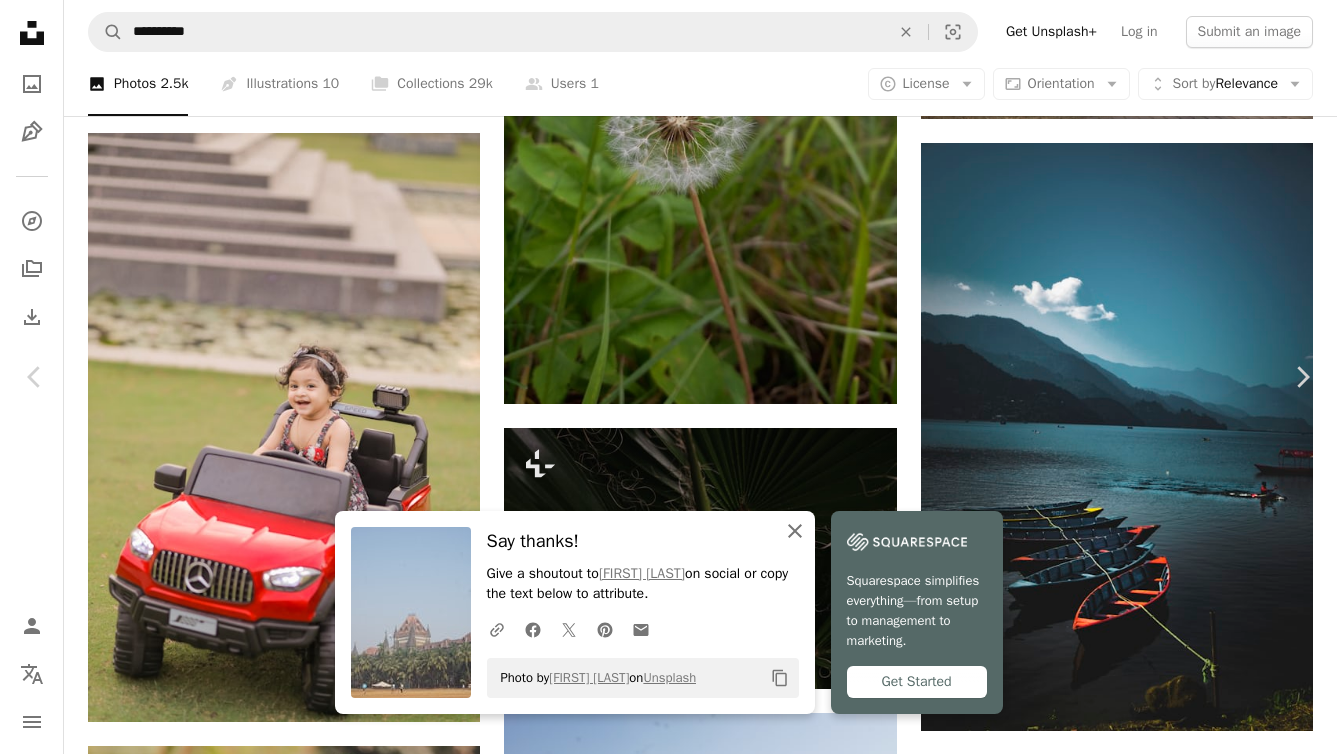 click on "An X shape" 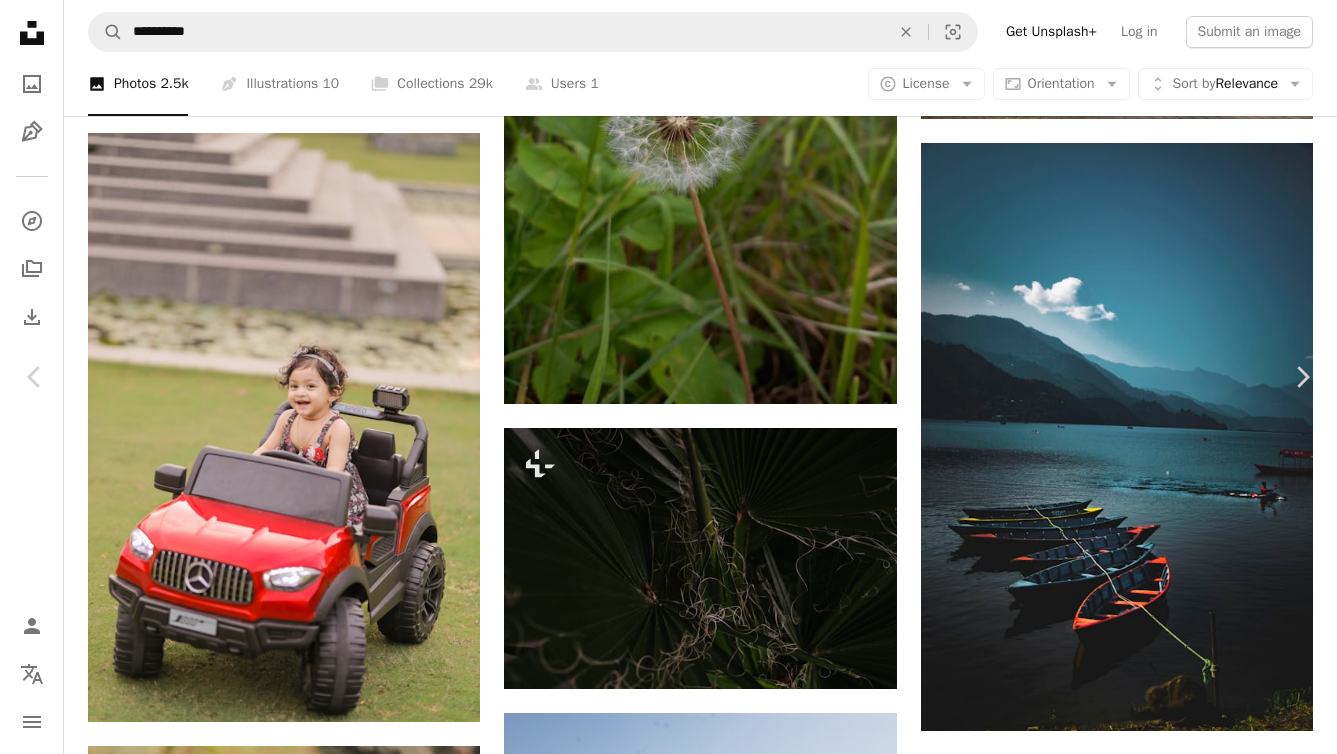 click on "An X shape Unsplash+ This purchase includes access to our full library of visuals. A plus sign Members-only content added monthly A plus sign Unlimited royalty-free downloads A plus sign Illustrations  New A plus sign Enhanced legal protections $16  with a 1-month plan Unlimited royalty-free use, cancel anytime. $84   with a yearly plan Save  $108  when billed annually. Best value Continue with purchase Taxes where applicable. Renews automatically. Cancel anytime." at bounding box center (668, 3802) 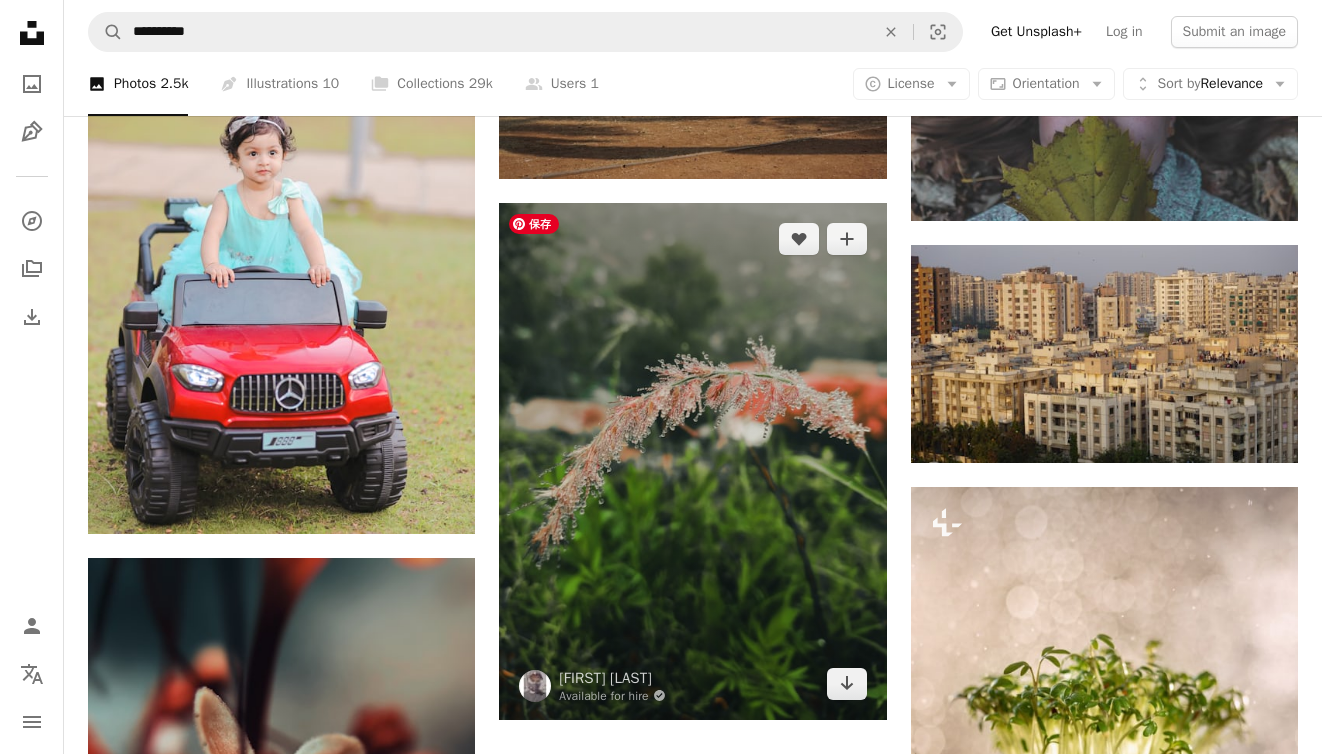 scroll, scrollTop: 2081, scrollLeft: 0, axis: vertical 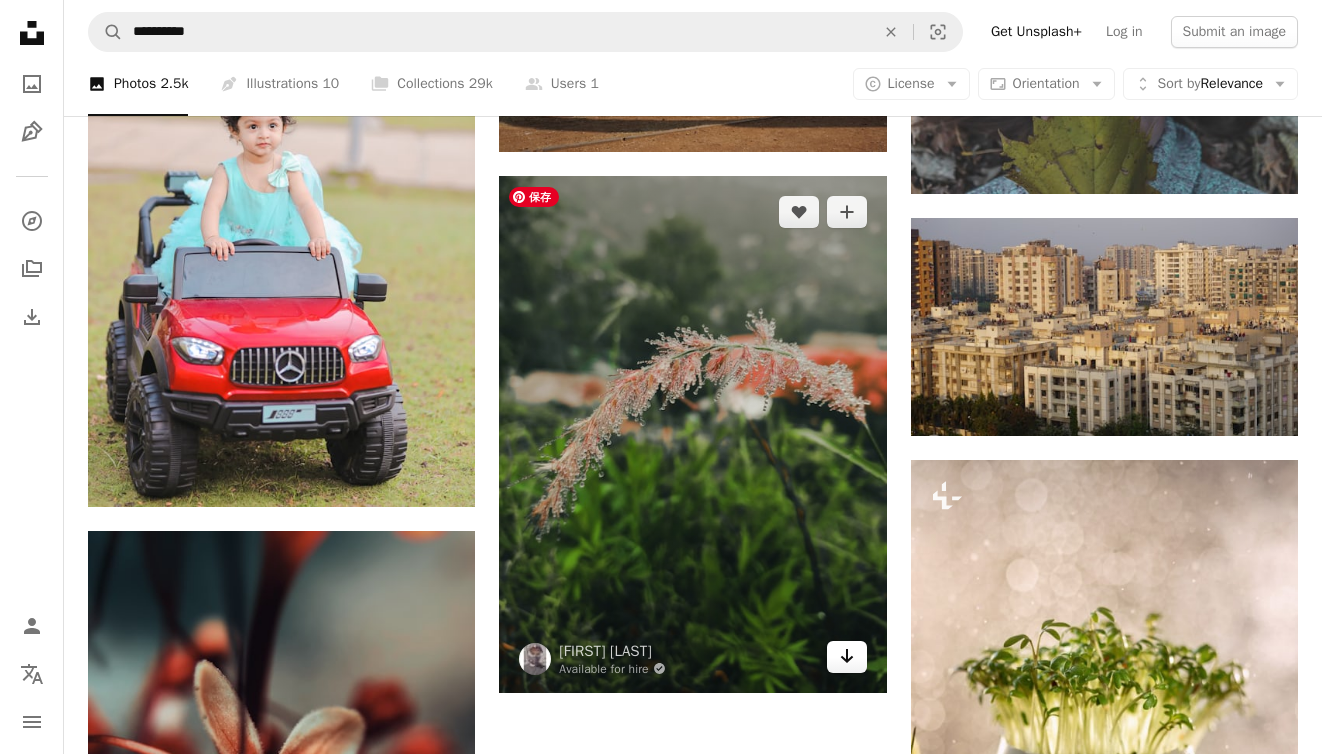 click on "Arrow pointing down" at bounding box center [847, 657] 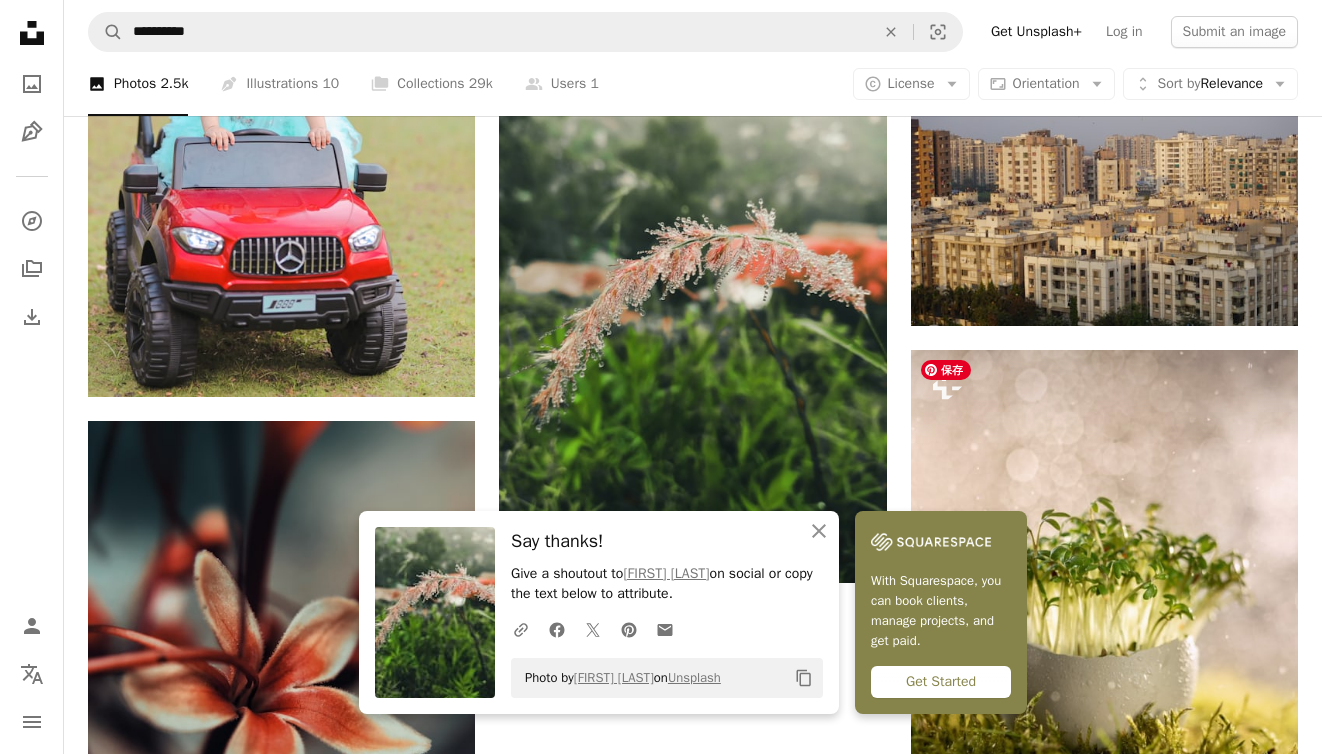 click on "Plus sign for Unsplash+ A heart A plus sign [FIRST] [LAST] For  Unsplash+ A lock   Download A heart A plus sign [FIRST] [LAST] Available for hire A checkmark inside of a circle Arrow pointing down A heart A plus sign [FIRST] [LAST] Available for hire A checkmark inside of a circle Arrow pointing down Plus sign for Unsplash+ A heart A plus sign [FIRST] [LAST] For  Unsplash+ A lock   Download A heart A plus sign [FIRST] [LAST] Available for hire A checkmark inside of a circle Arrow pointing down A heart A plus sign [FIRST] [LAST] Available for hire A checkmark inside of a circle Arrow pointing down A heart A plus sign [FIRST] [LAST] Available for hire A checkmark inside of a circle Arrow pointing down A heart A plus sign [FIRST] [LAST] Available for hire A checkmark inside of a circle Arrow pointing down Plus sign for Unsplash+ A heart A plus sign [FIRST] [LAST] For  Unsplash+ A lock   Download A heart A plus sign [FIRST] [LAST] Available for hire A checkmark inside of a circle Arrow pointing down A heart A plus sign" at bounding box center [693, -239] 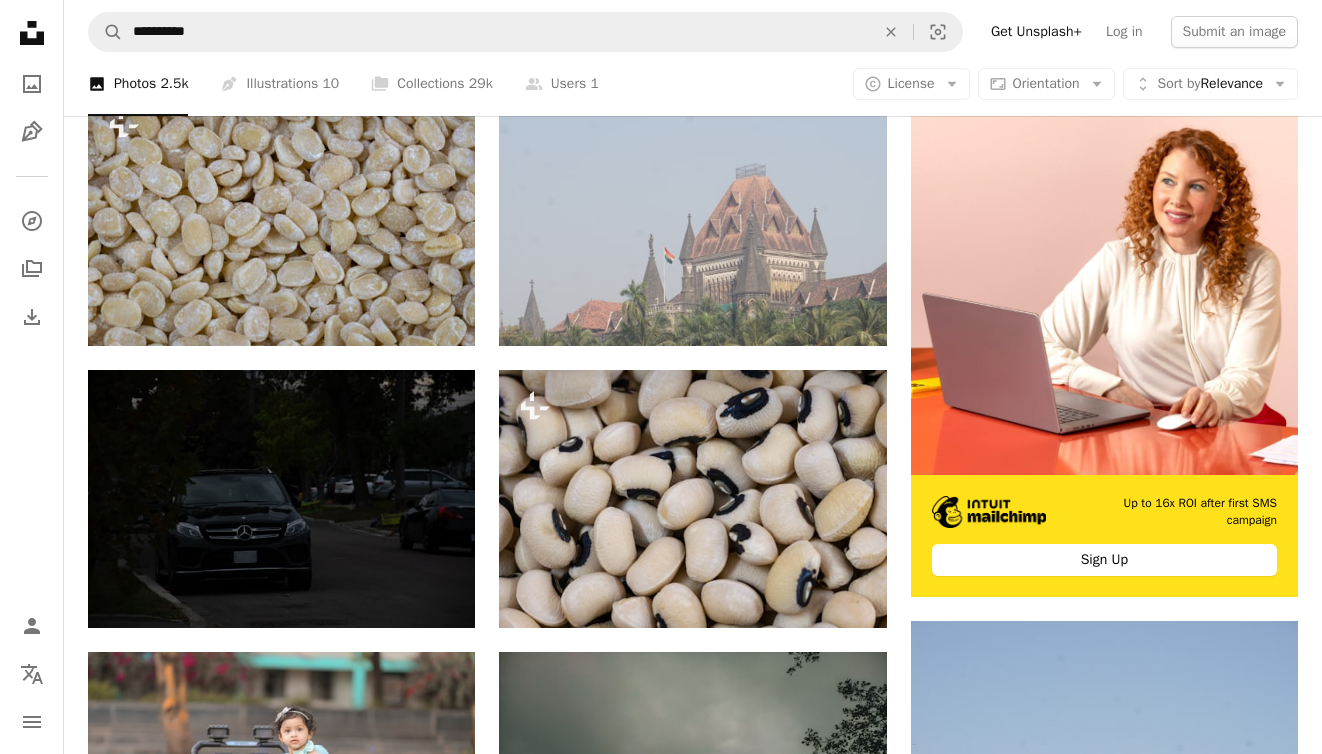 scroll, scrollTop: 0, scrollLeft: 0, axis: both 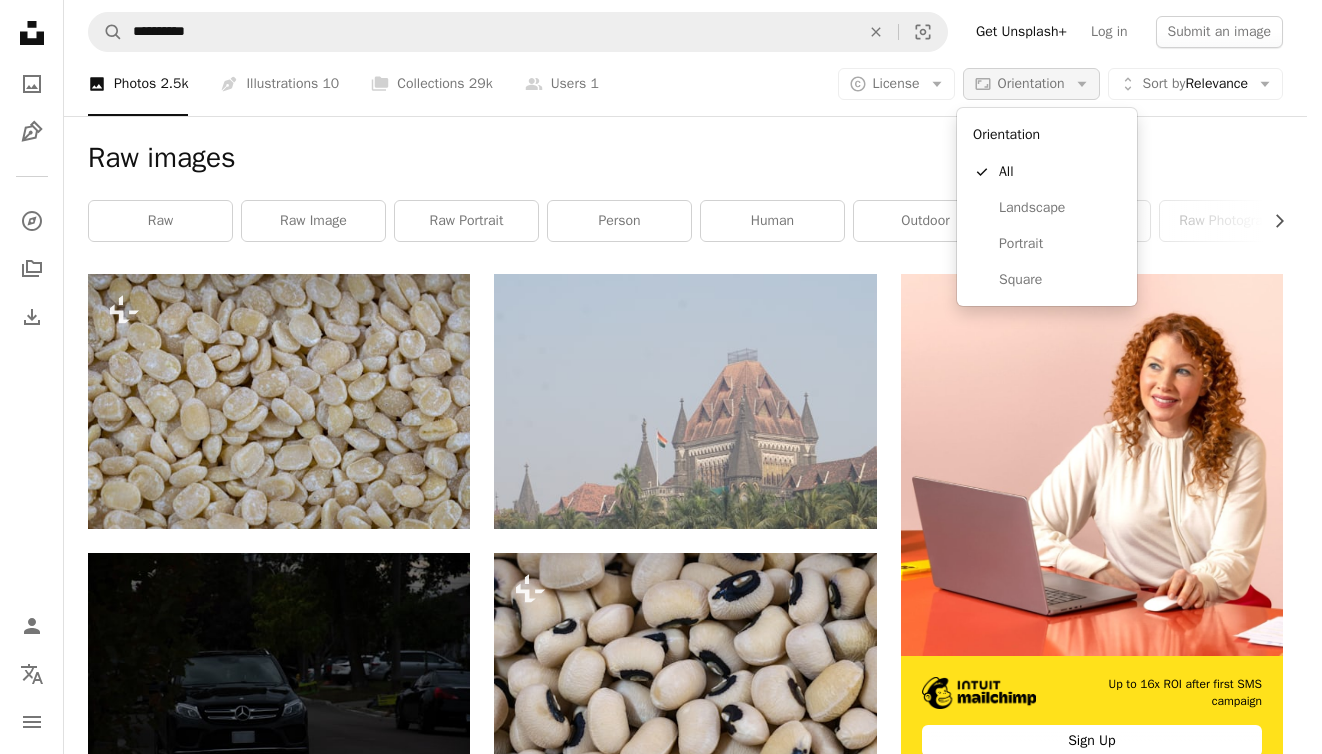 click on "Aspect ratio Orientation Arrow down" at bounding box center (1031, 84) 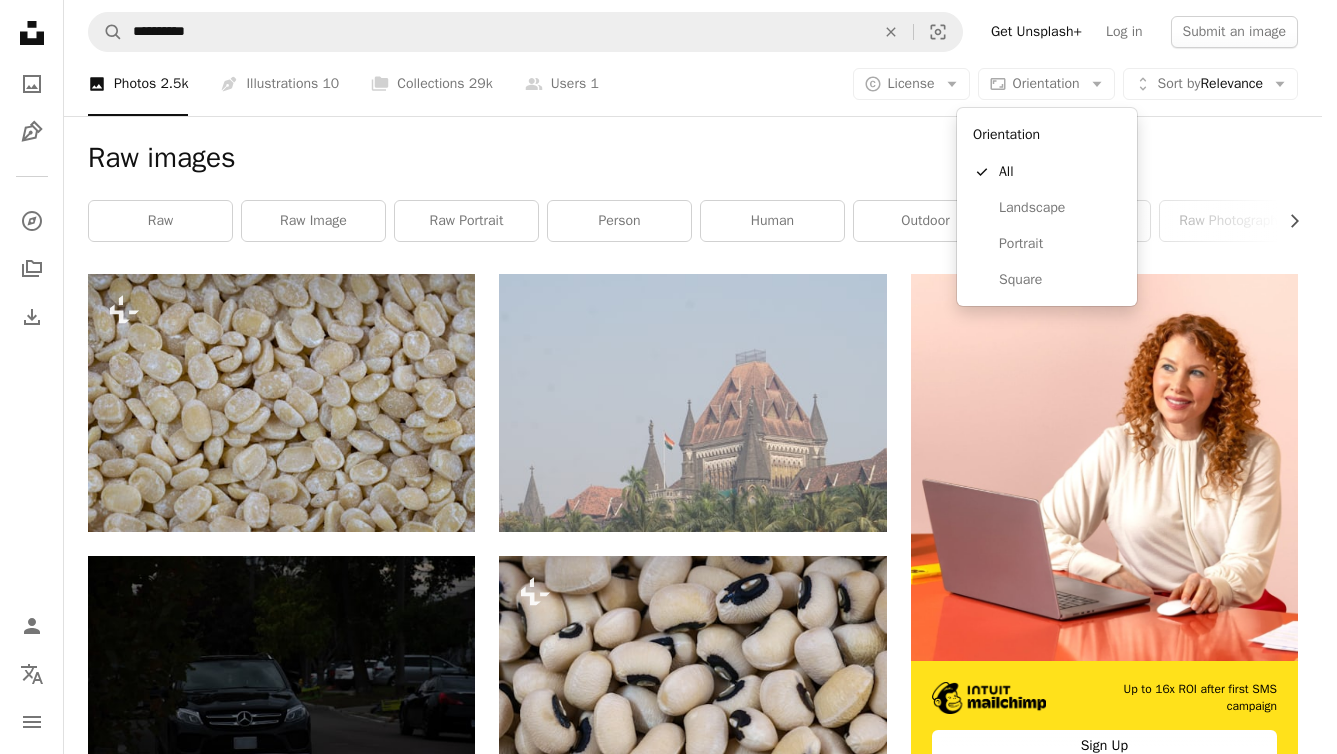 click on "**********" at bounding box center [661, 377] 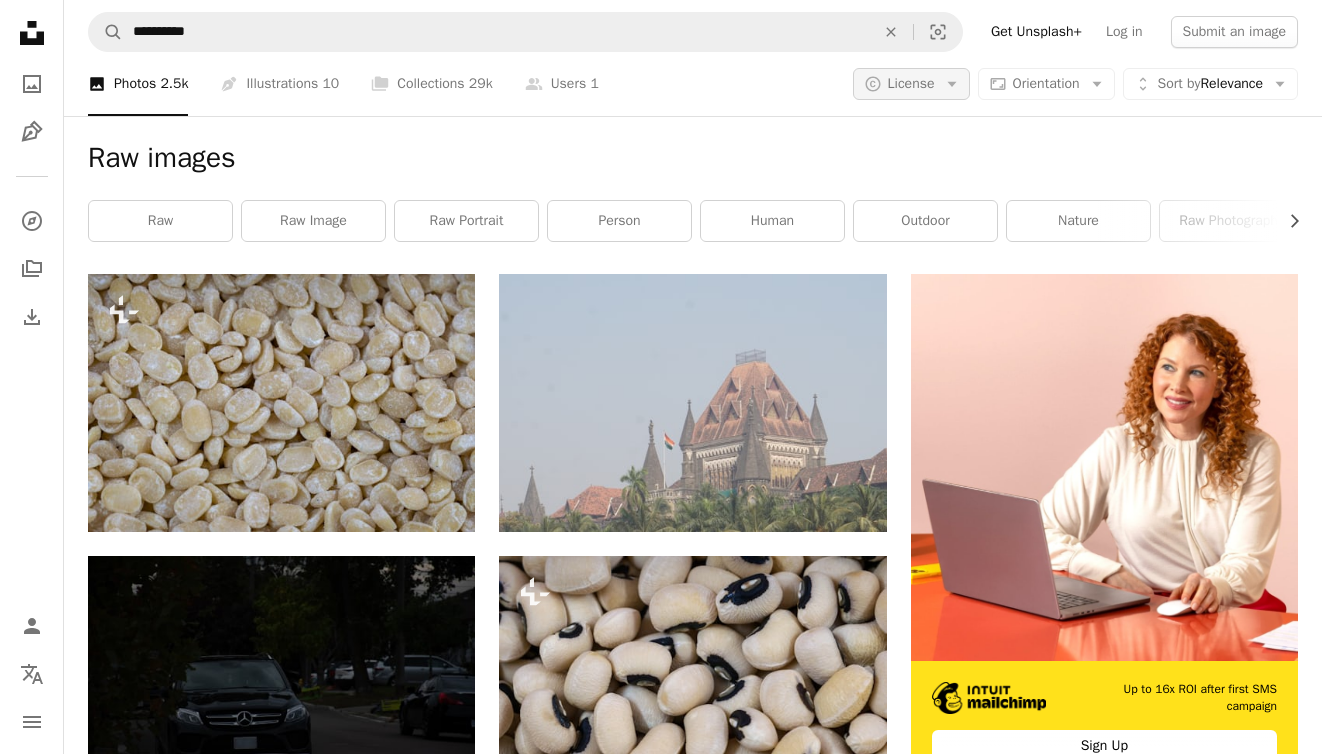click on "License" at bounding box center (911, 83) 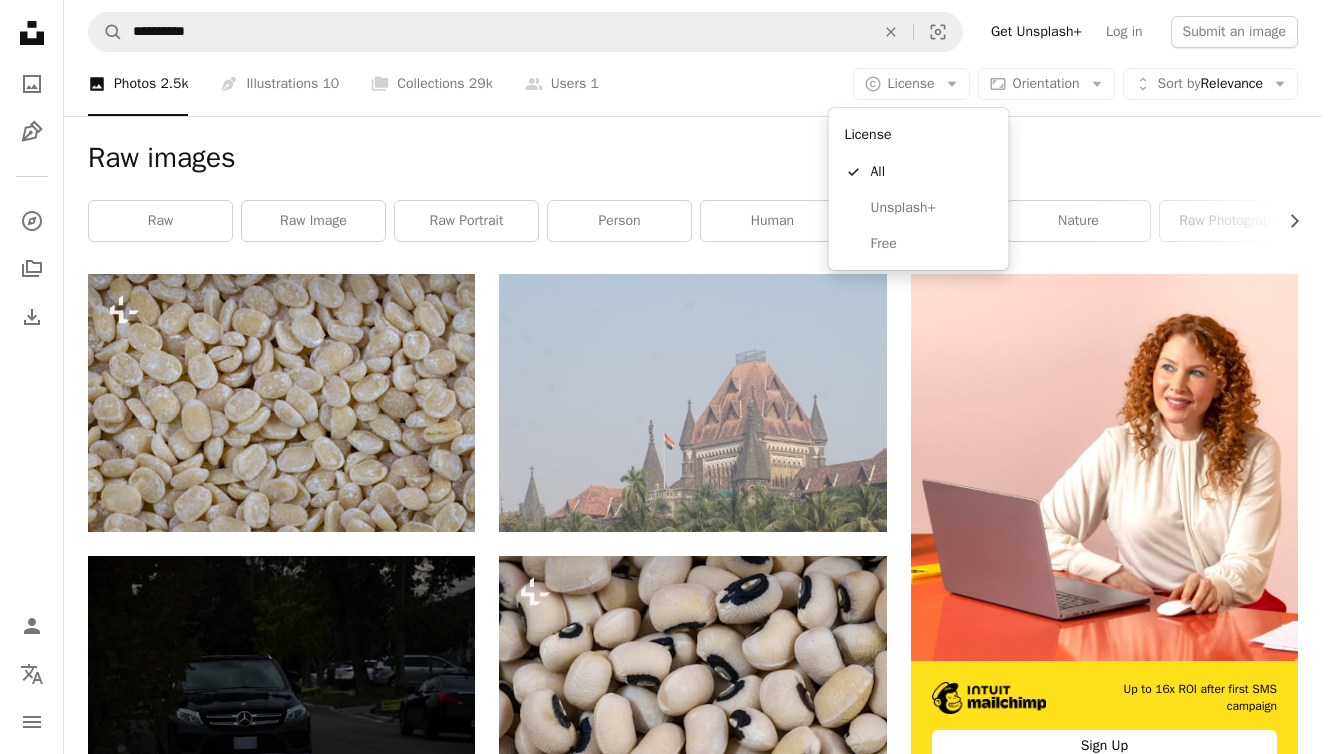 click on "**********" at bounding box center (661, 377) 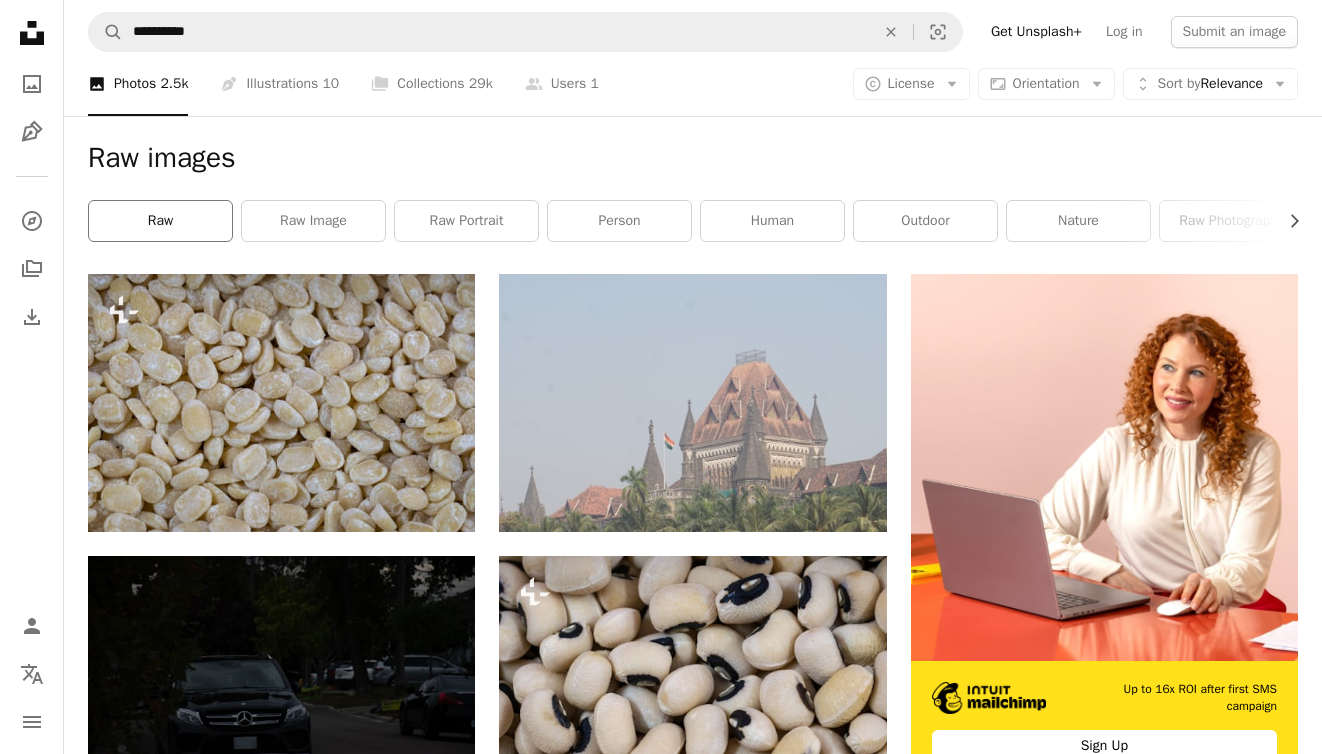 click on "raw" at bounding box center (160, 221) 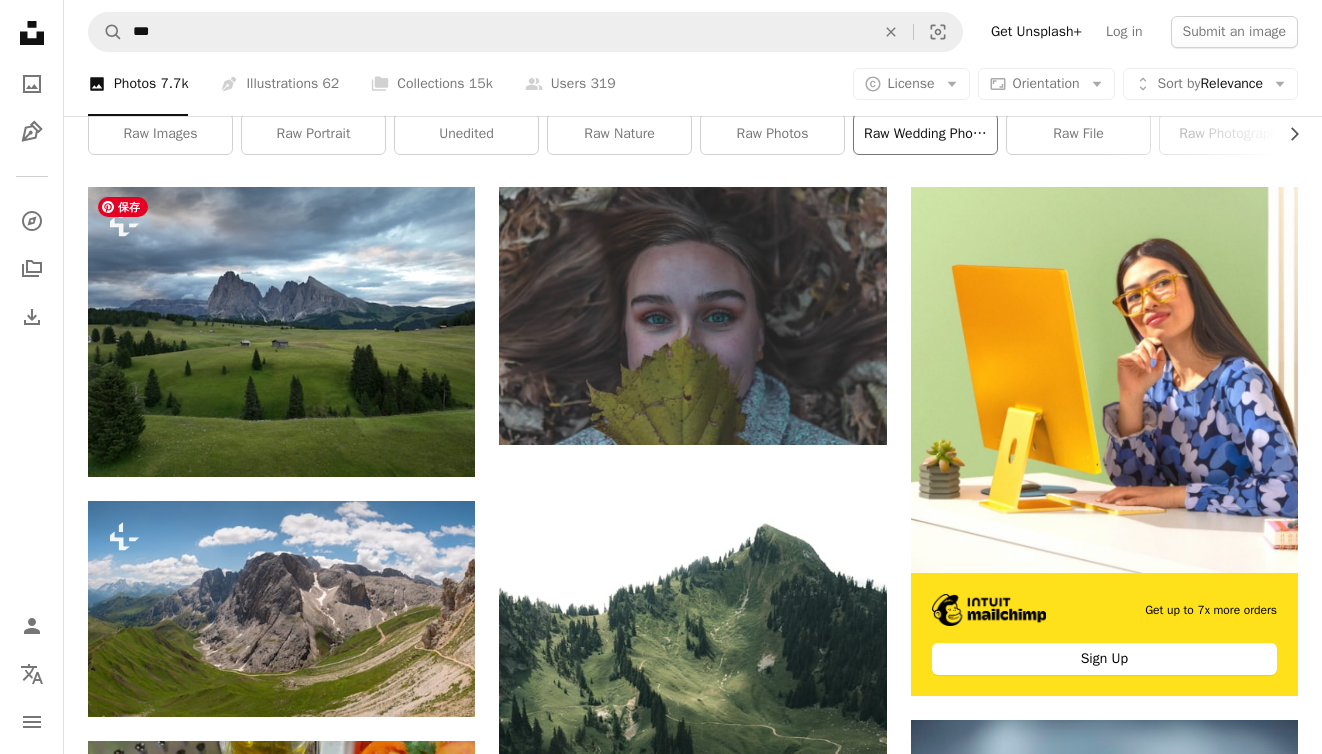 scroll, scrollTop: 0, scrollLeft: 0, axis: both 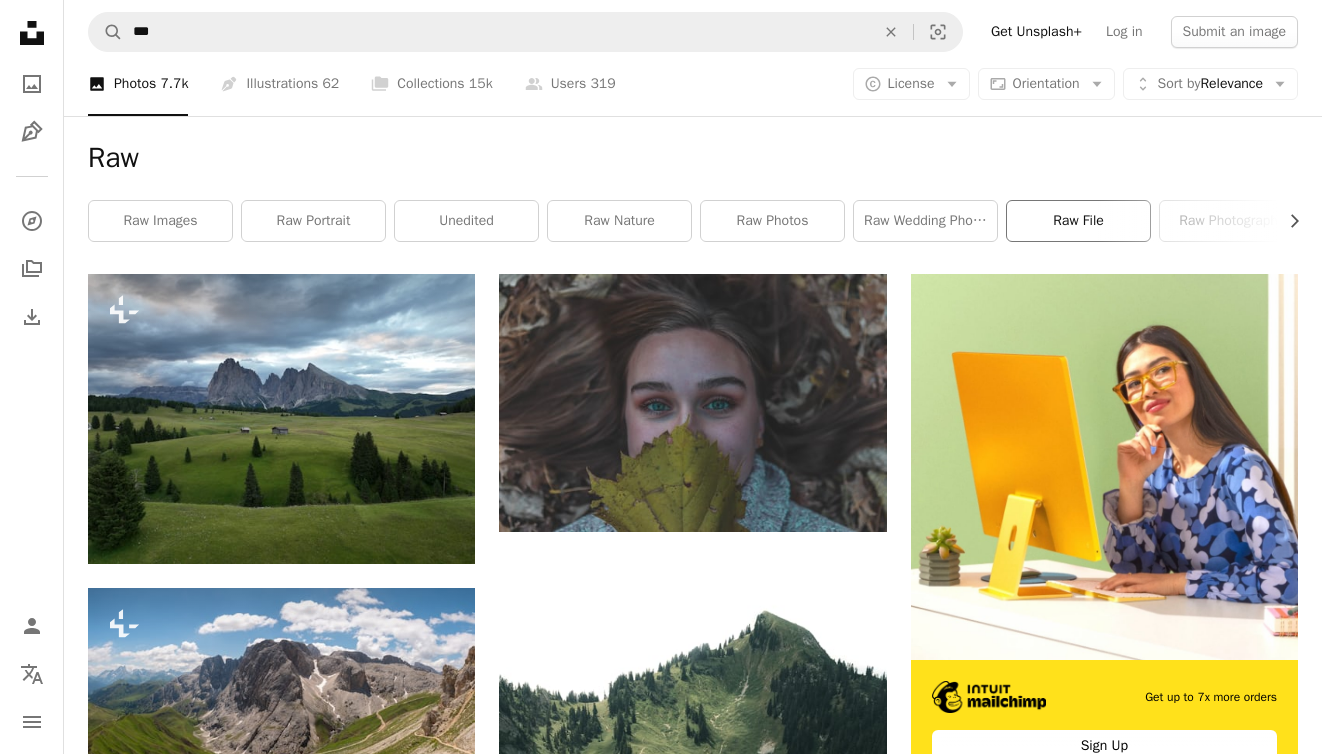 click on "raw file" at bounding box center (1078, 221) 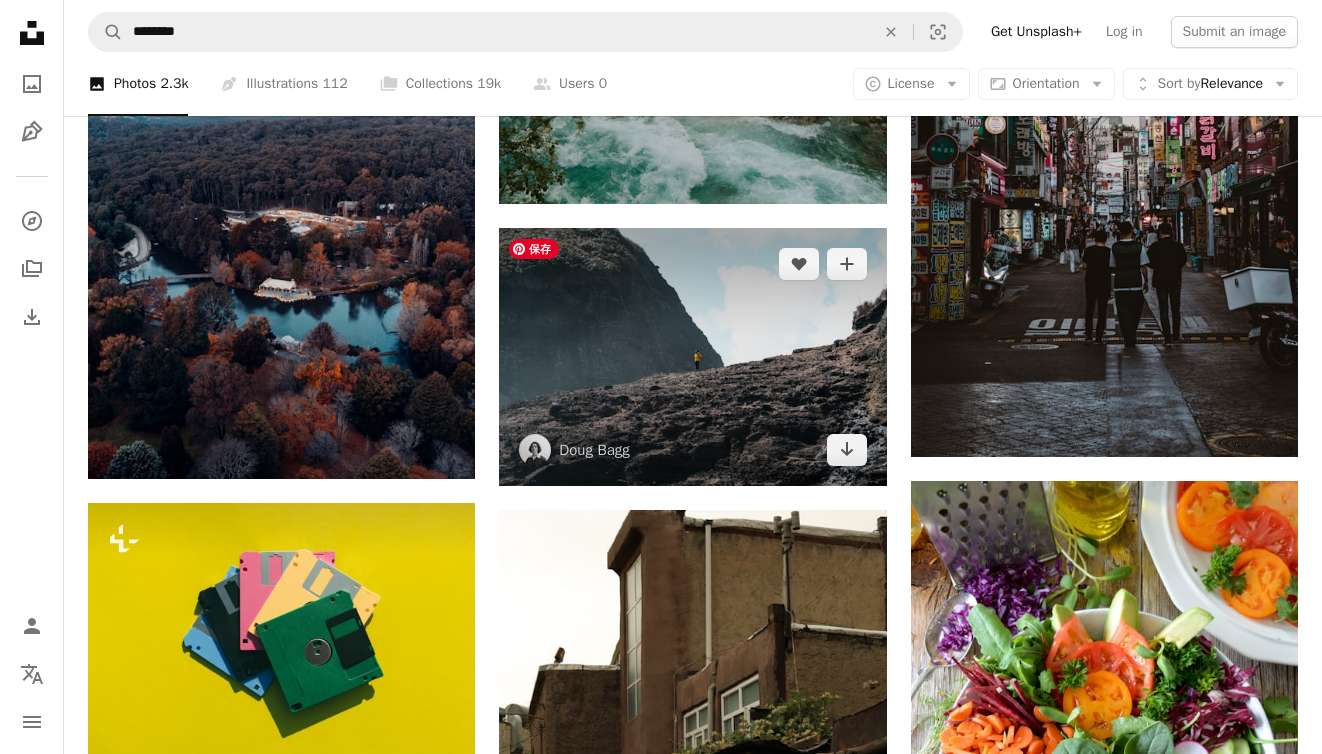 scroll, scrollTop: 937, scrollLeft: 0, axis: vertical 